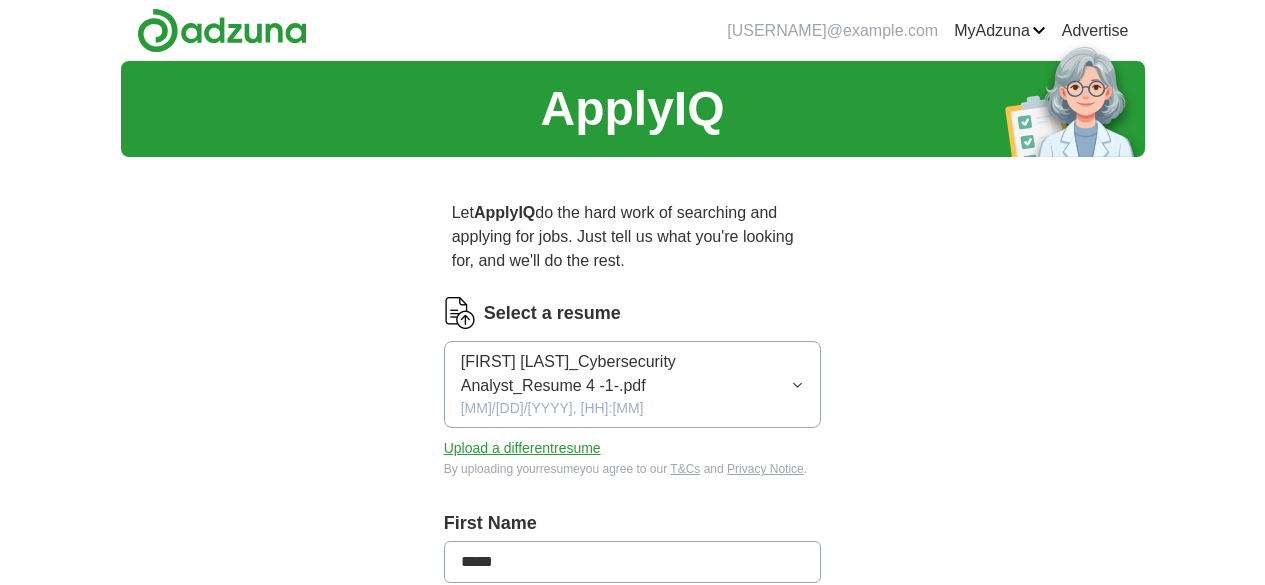 scroll, scrollTop: 333, scrollLeft: 0, axis: vertical 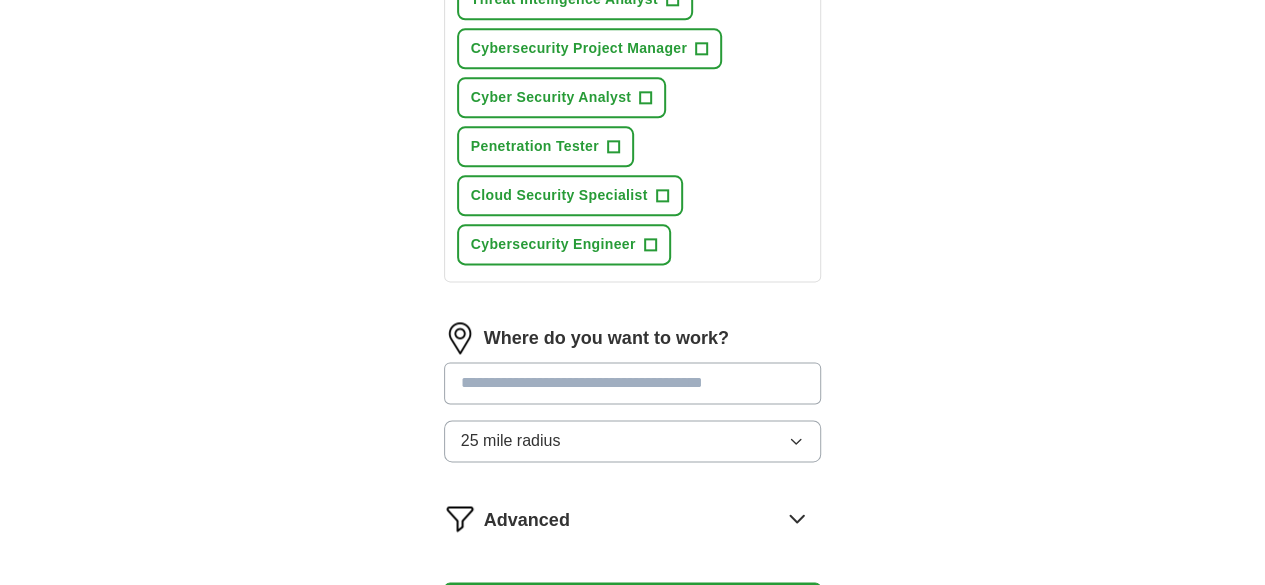 click at bounding box center [633, 383] 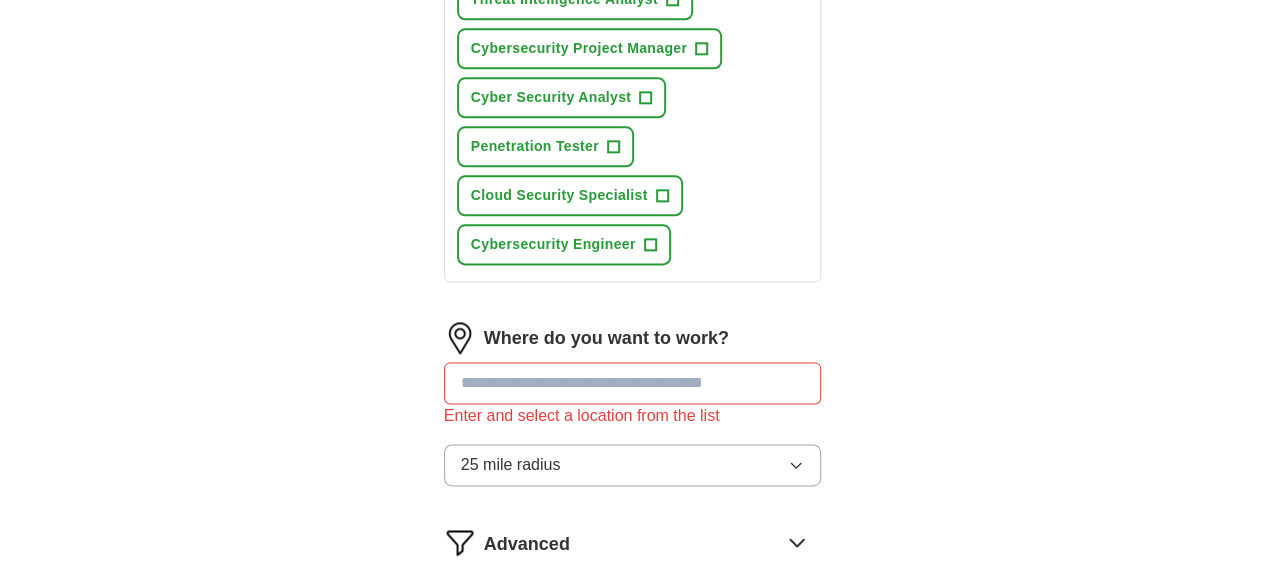 click at bounding box center [633, 383] 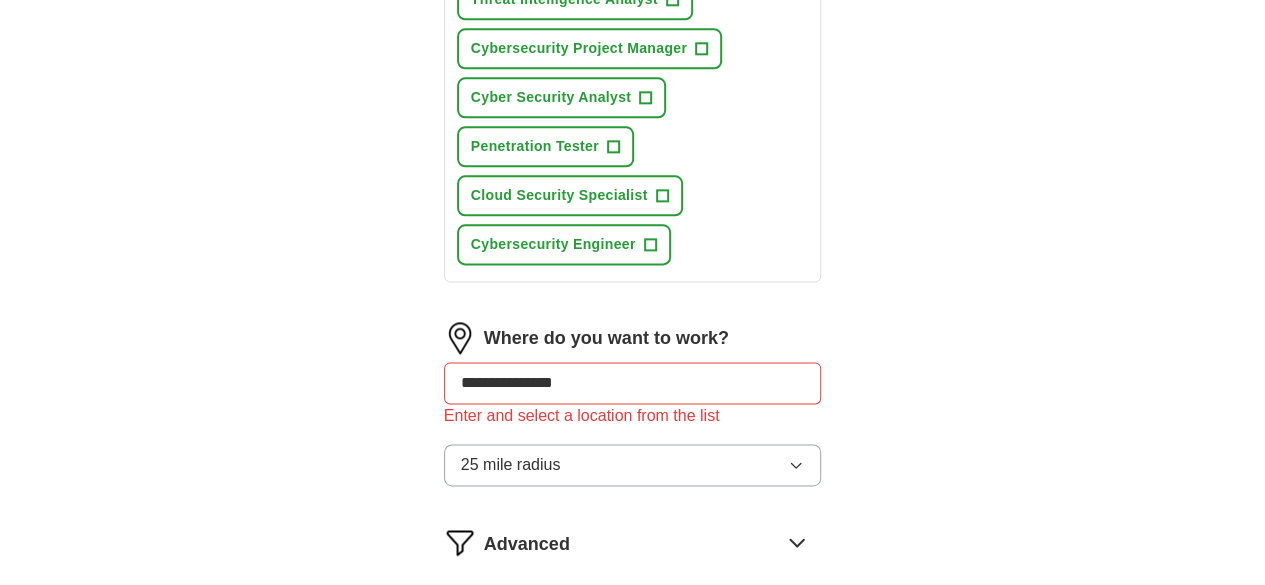 click on "Start applying for jobs" at bounding box center (633, 627) 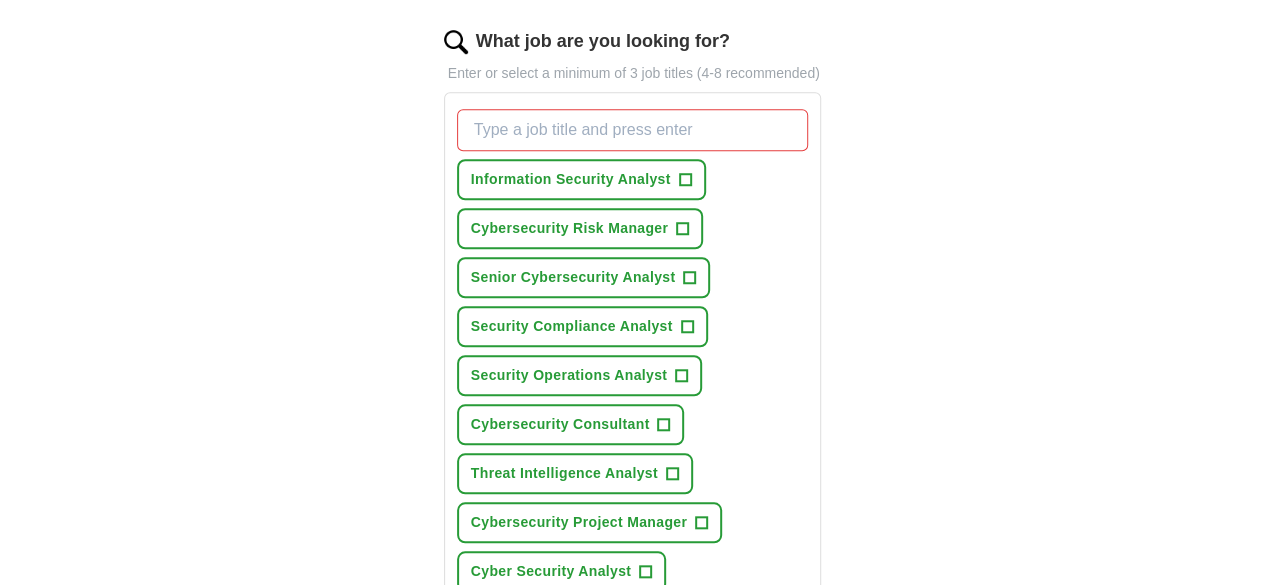 scroll, scrollTop: 666, scrollLeft: 0, axis: vertical 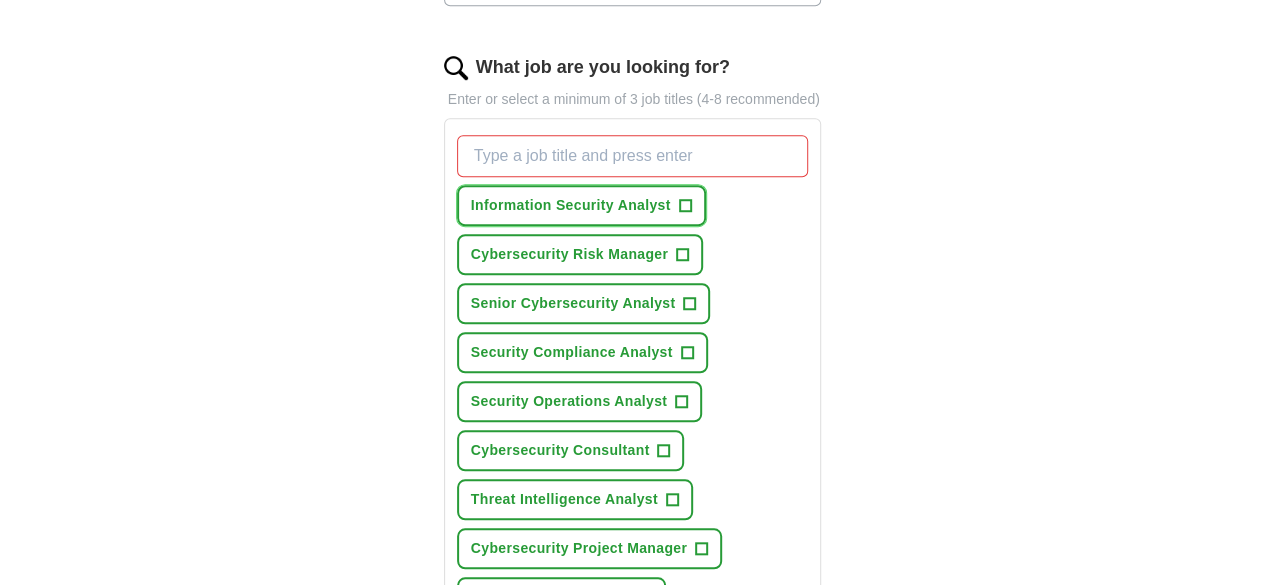 click on "Information Security Analyst +" at bounding box center (581, 205) 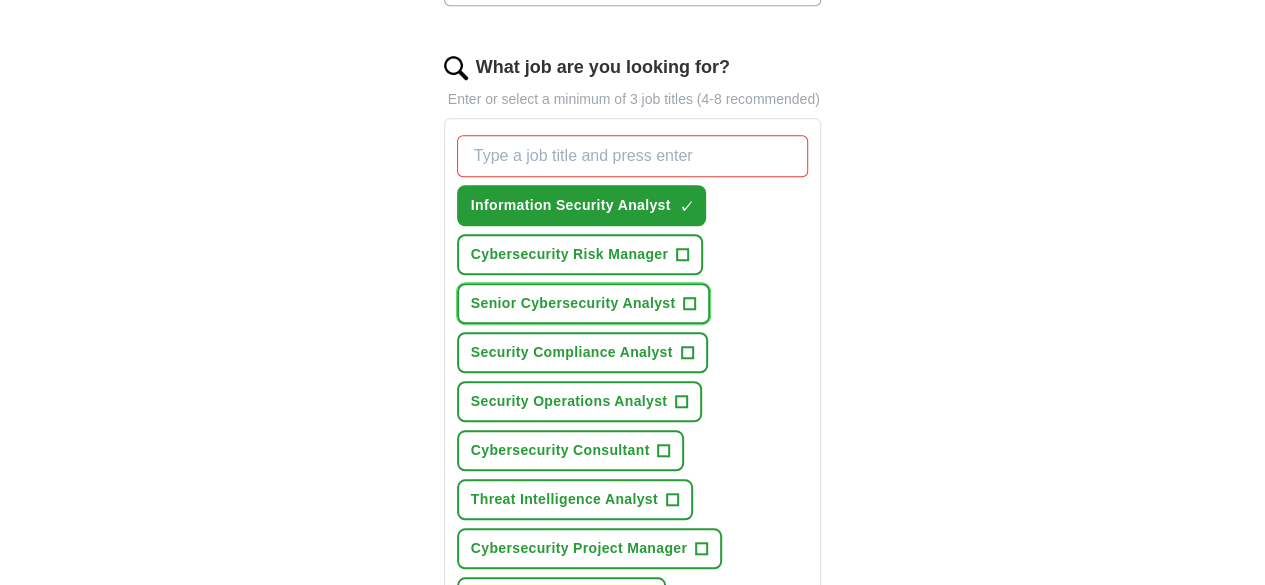 click on "Senior Cybersecurity Analyst" at bounding box center (573, 303) 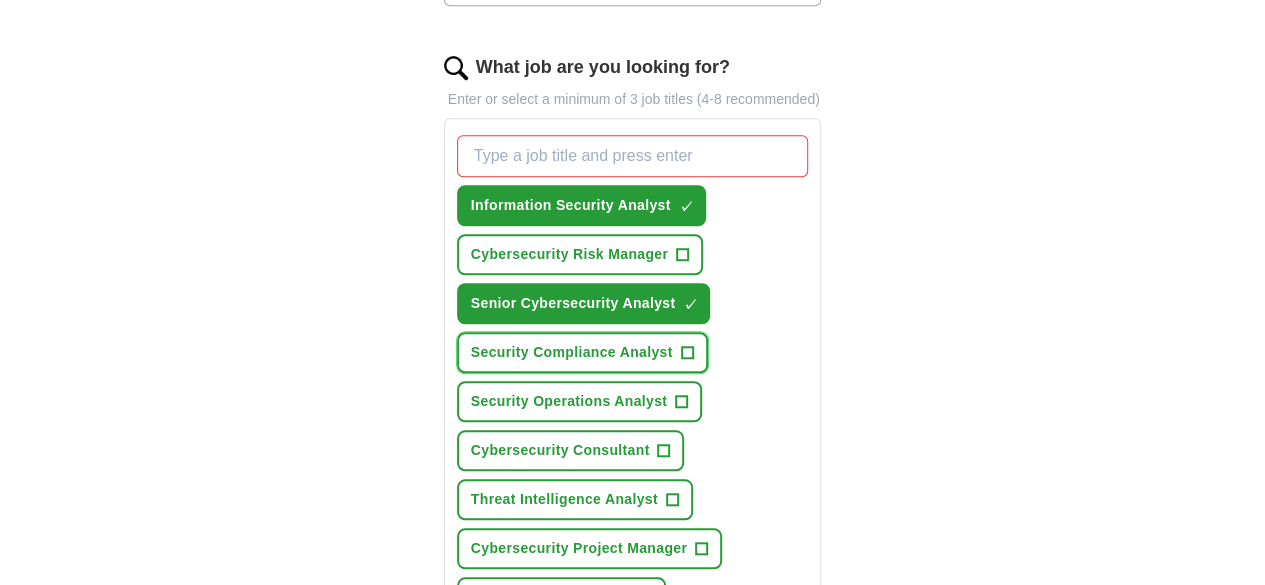 click on "Security Compliance Analyst +" at bounding box center [582, 352] 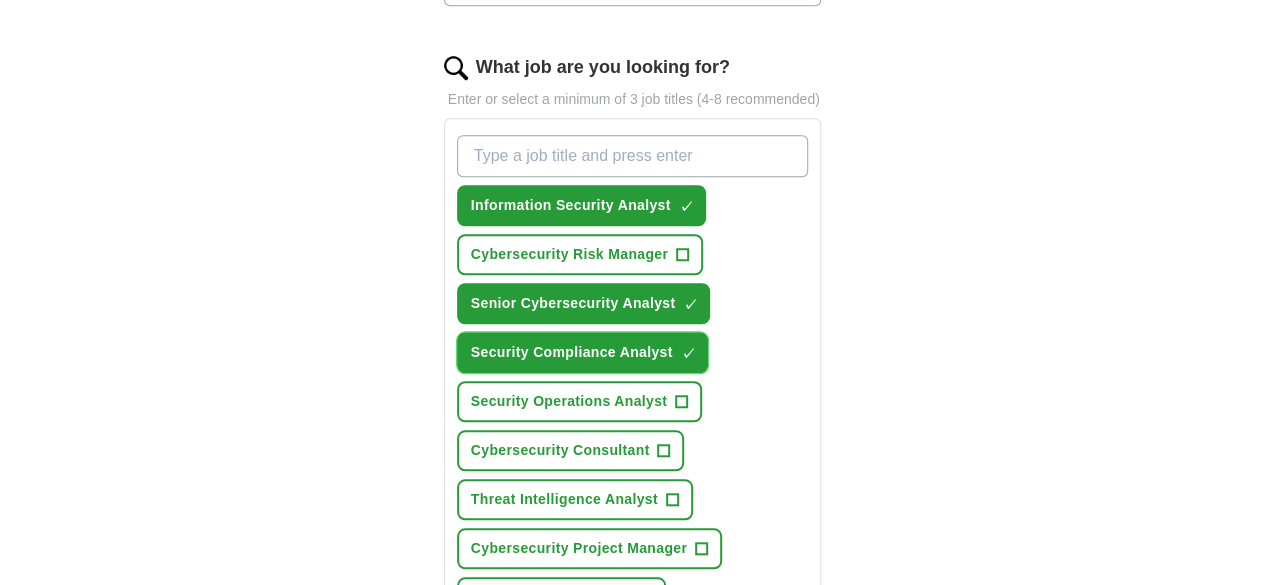 scroll, scrollTop: 1000, scrollLeft: 0, axis: vertical 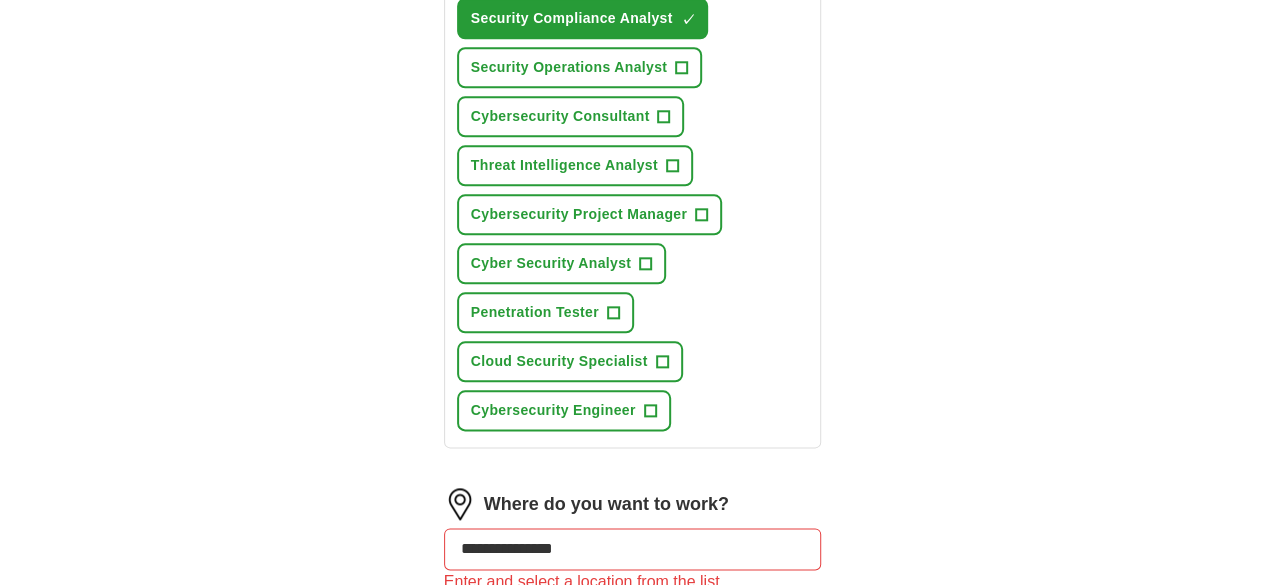 click on "**********" at bounding box center [633, 549] 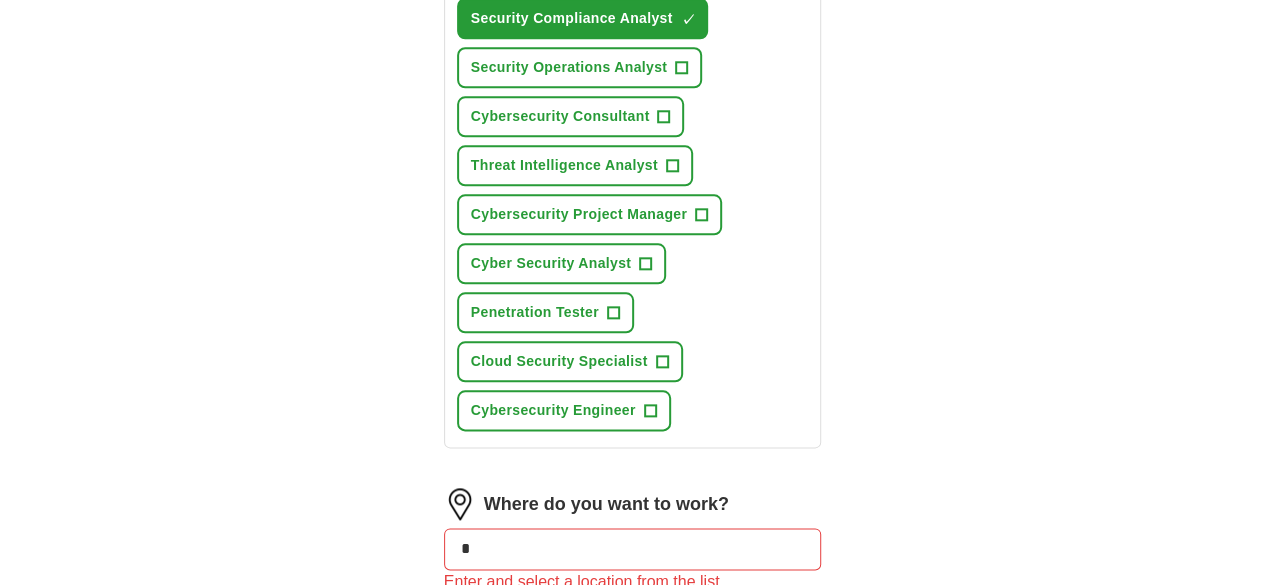 type on "*" 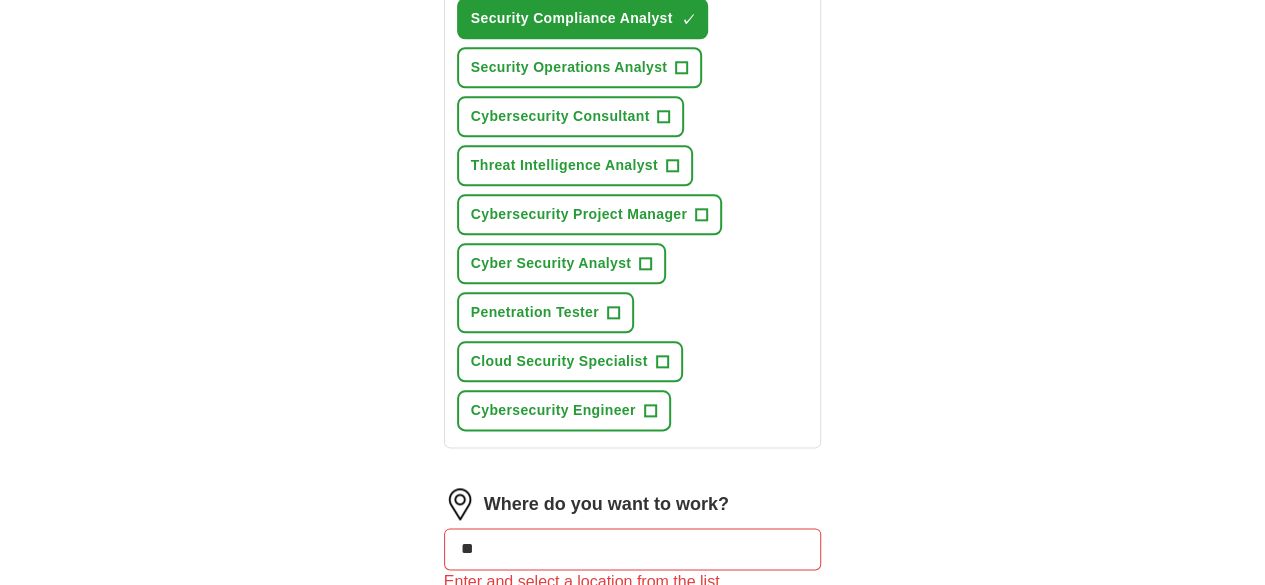 type on "**********" 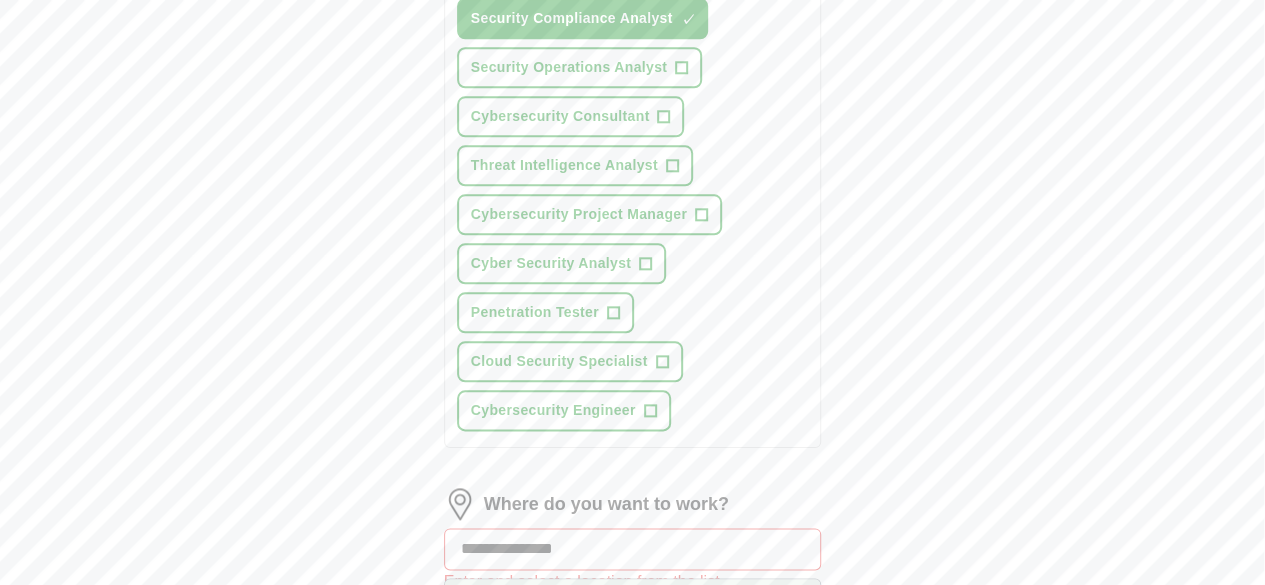 click on "[CITY], [STATE]" at bounding box center (633, 599) 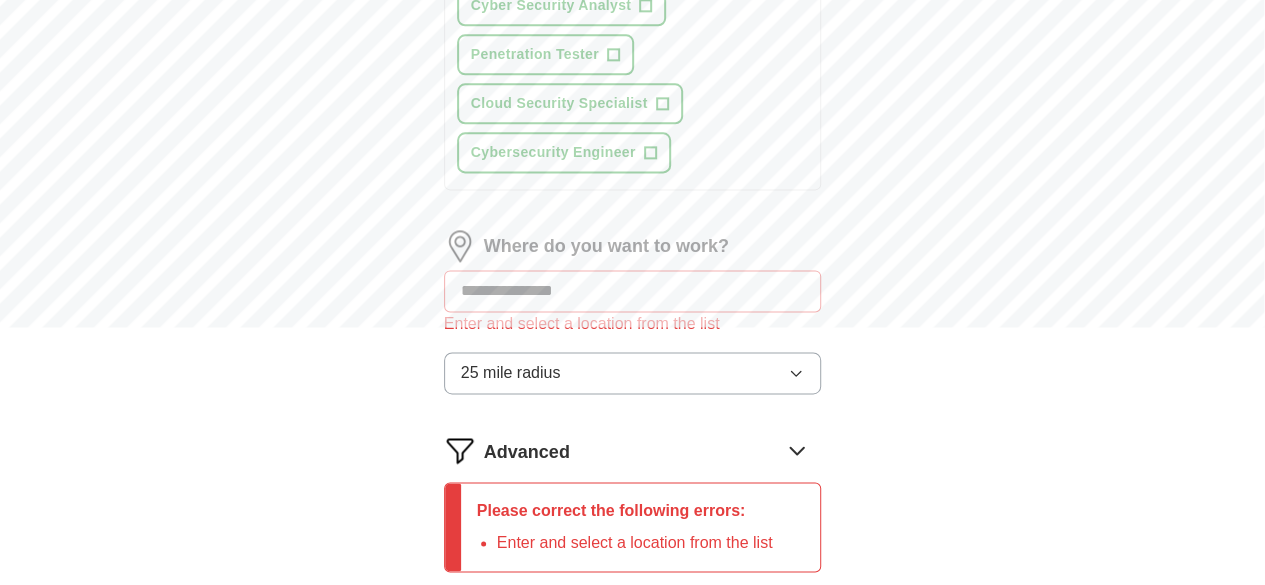 scroll, scrollTop: 1333, scrollLeft: 0, axis: vertical 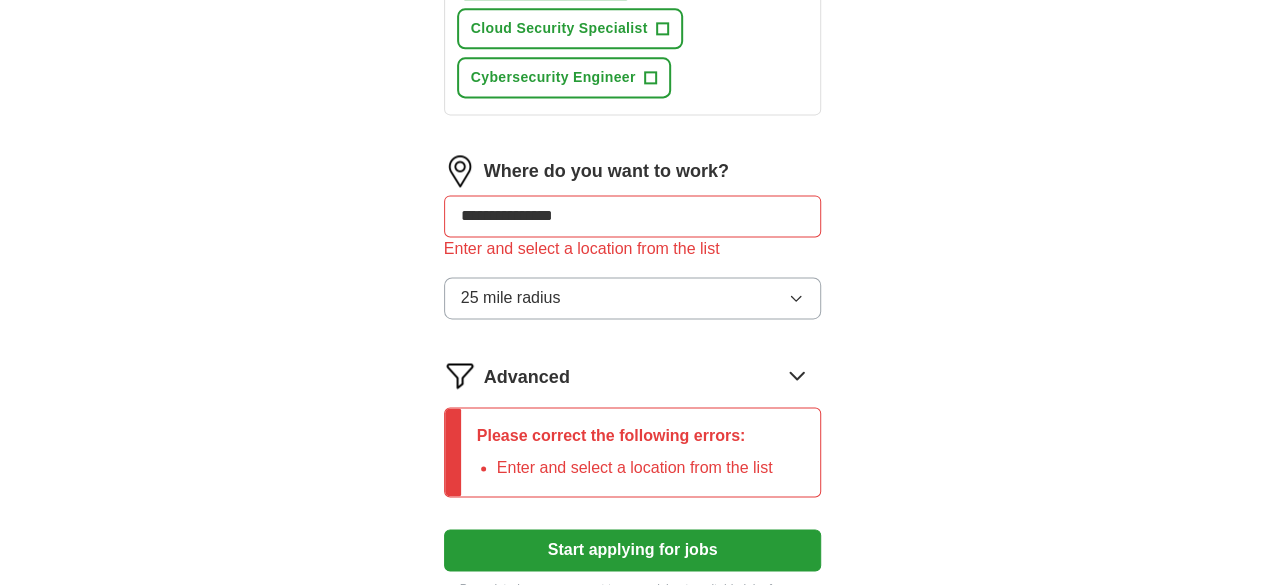 click on "Start applying for jobs" at bounding box center [633, 550] 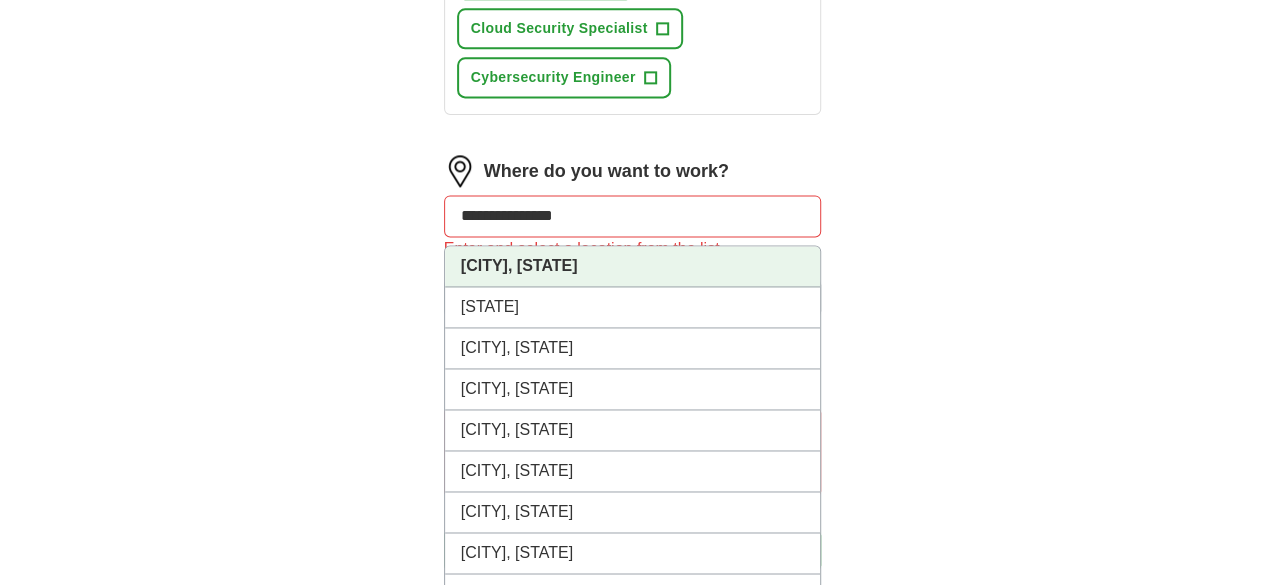 click on "**********" at bounding box center [633, 216] 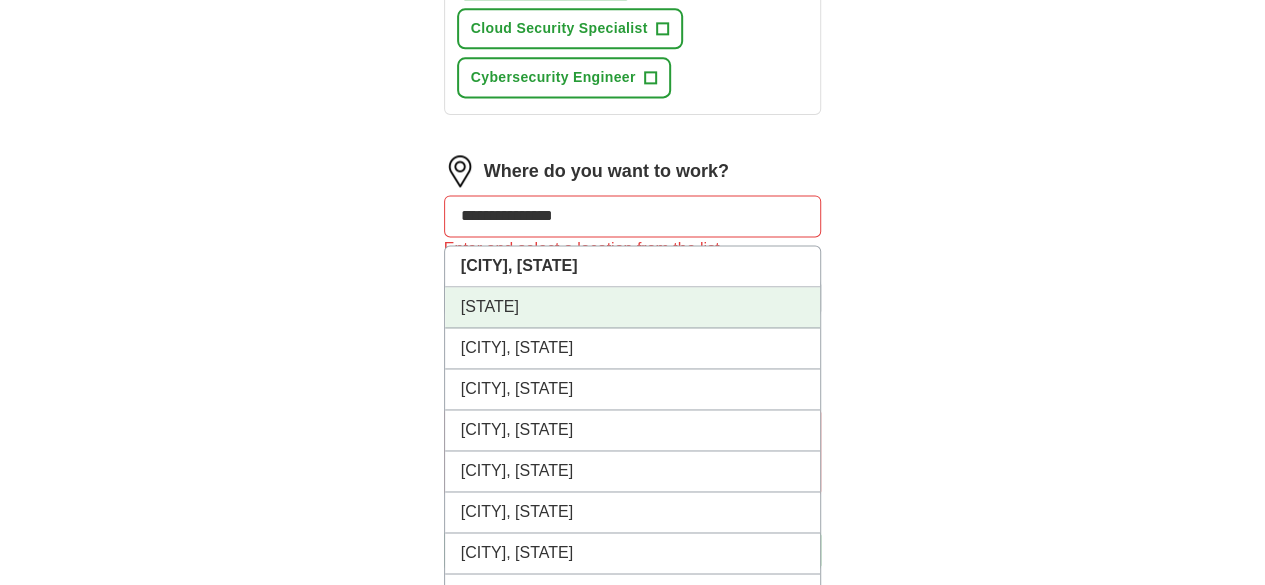 click on "[STATE]" at bounding box center [633, 307] 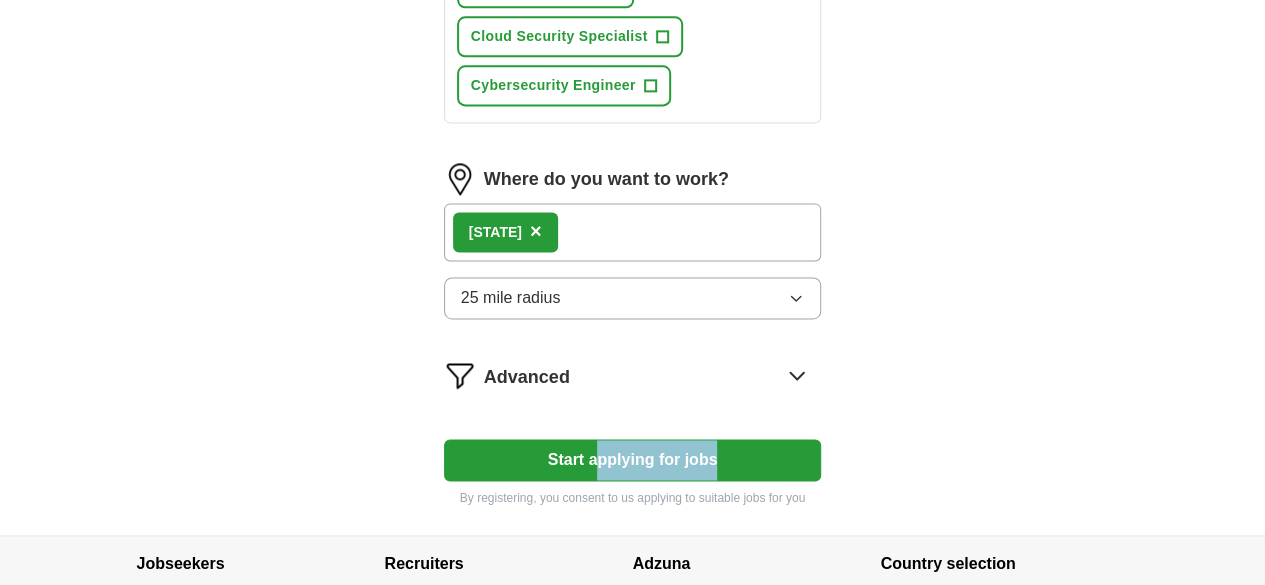 click on "Select a resume [FIRST] [LAST]_Cybersecurity Analyst_Resume 4 -1-.pdf [DATE], [TIME] Upload a different  resume By uploading your  resume  you agree to our   T&Cs   and   Privacy Notice . First Name ***** Last Name ***** What job are you looking for? Enter or select a minimum of 3 job titles (4-8 recommended) Information Security Analyst ✓ × Cybersecurity Risk Manager + Senior Cybersecurity Analyst ✓ × Security Compliance Analyst ✓ × Security Operations Analyst + Cybersecurity Consultant + Threat Intelligence Analyst + Cybersecurity Project Manager + Cyber Security Analyst + Penetration Tester + Cloud Security Specialist + Cybersecurity Engineer + Where do you want to work? [STATE] × 25 mile radius Advanced Start applying for jobs By registering, you consent to us applying to suitable jobs for you" at bounding box center (633, -261) 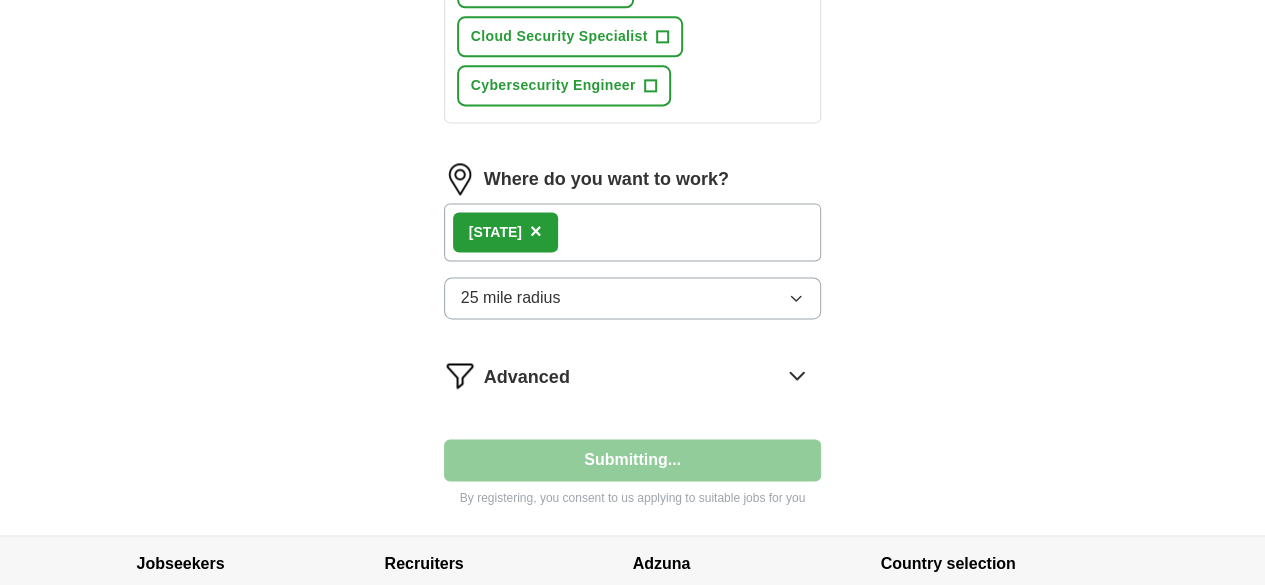 select on "**" 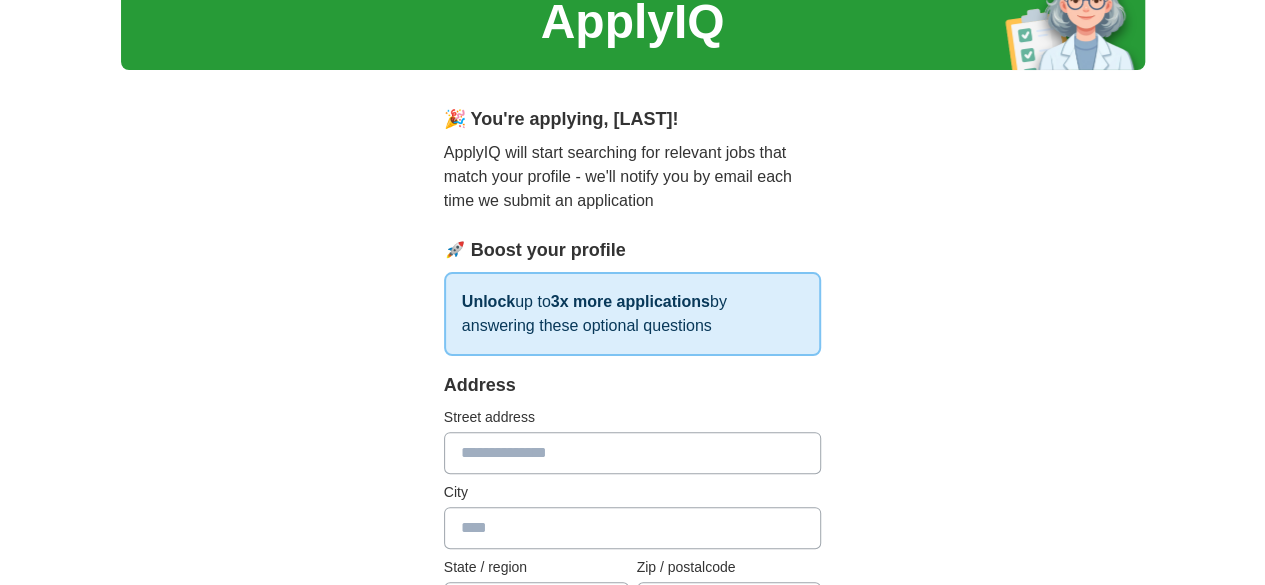 scroll, scrollTop: 166, scrollLeft: 0, axis: vertical 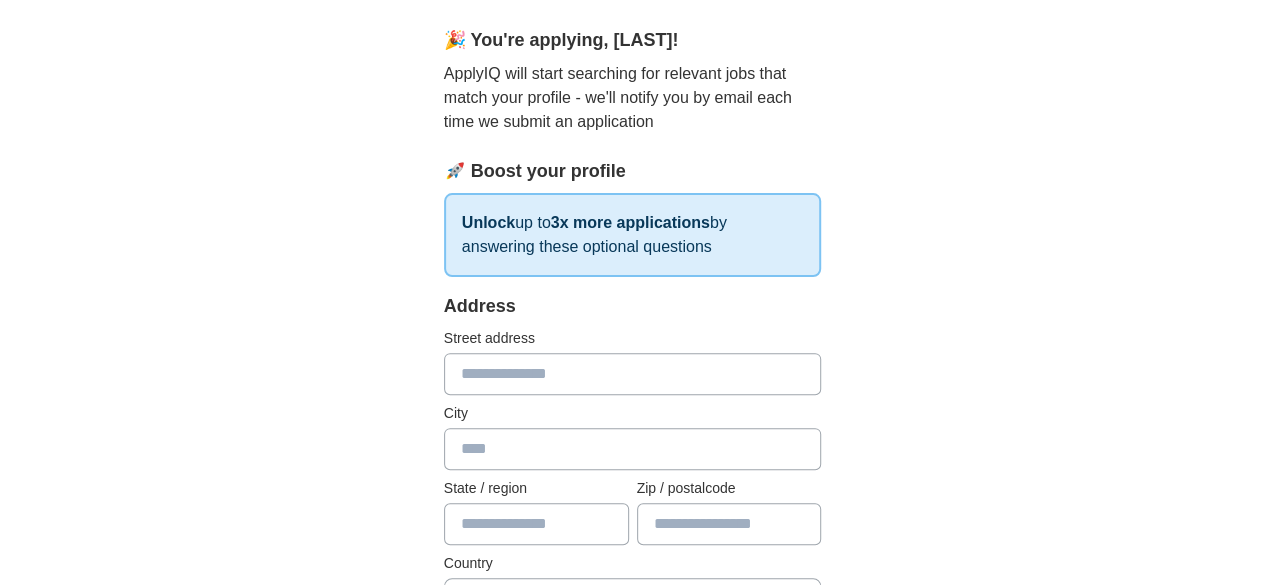 click on "Address Street address City State / region Zip / postalcode Country Please select..." at bounding box center (633, 468) 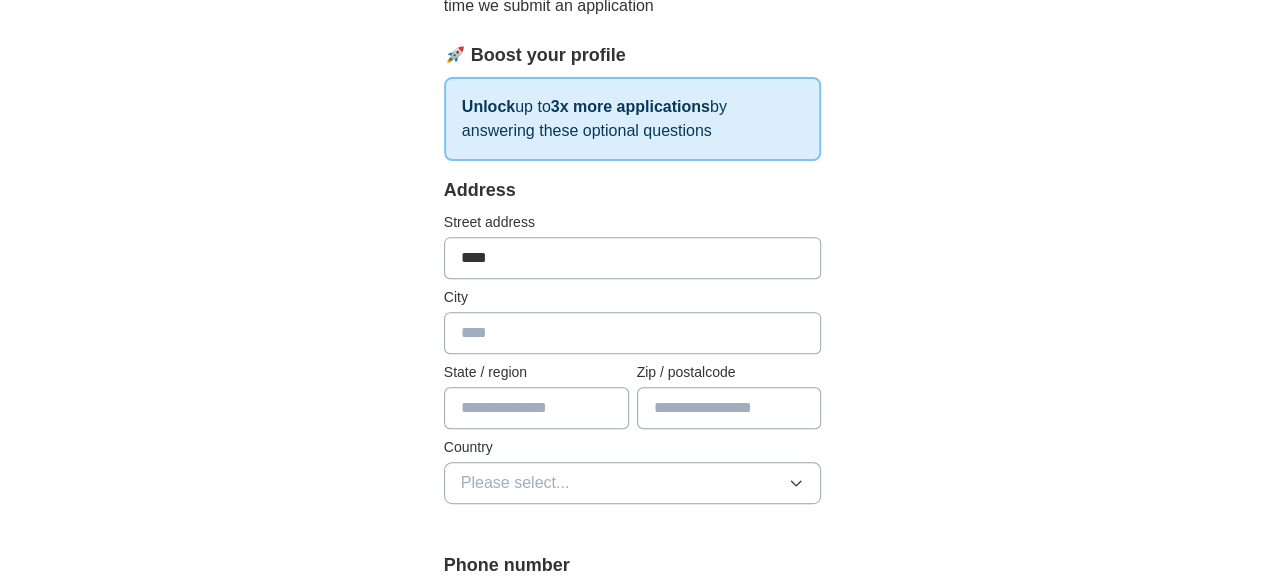 scroll, scrollTop: 333, scrollLeft: 0, axis: vertical 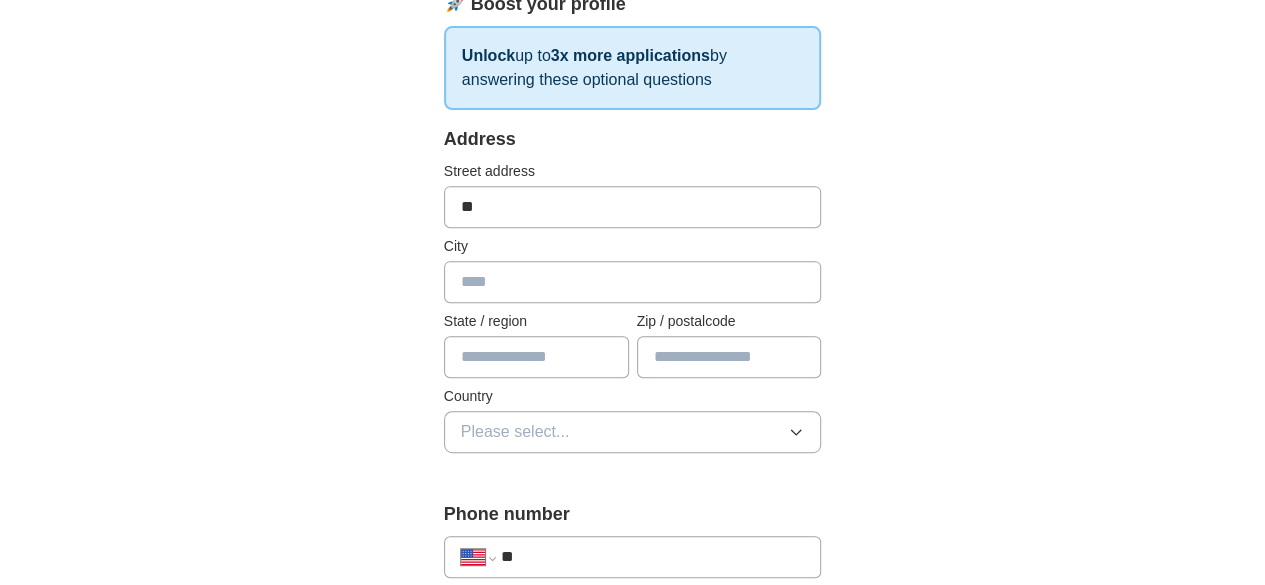 type on "*" 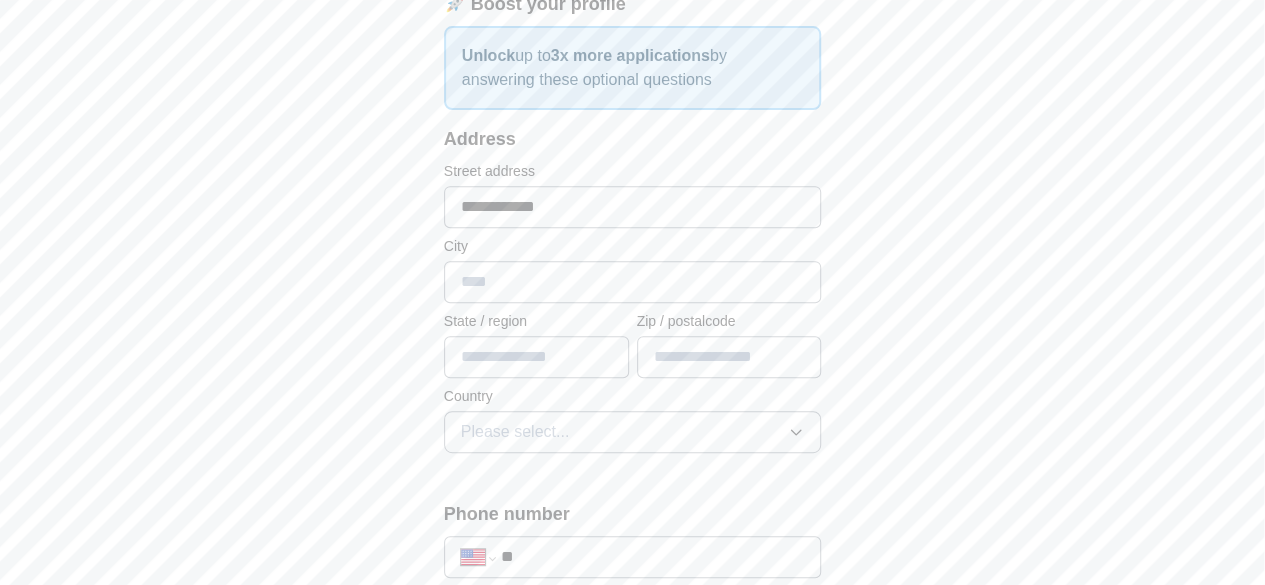 type on "**********" 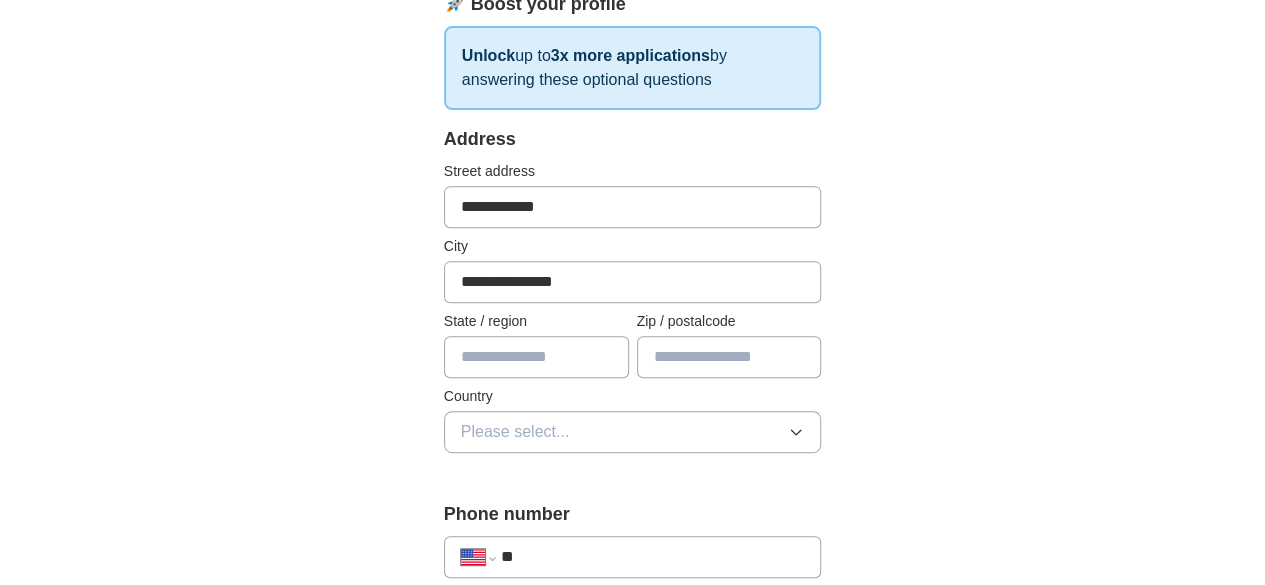 type on "**********" 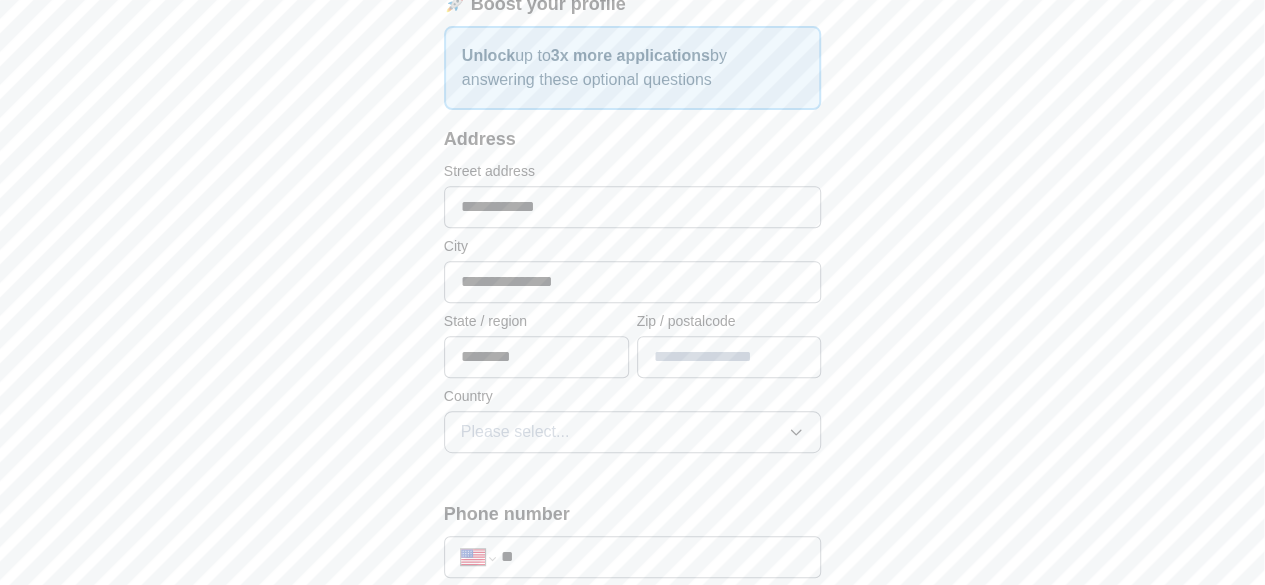 type on "********" 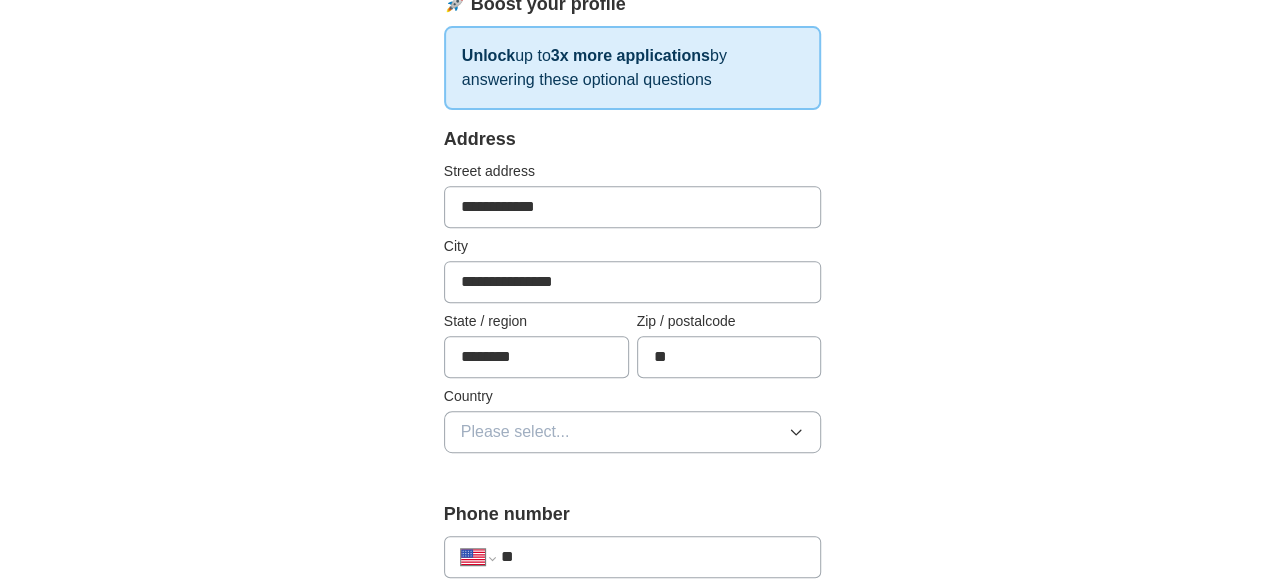 click on "State / region ******** Zip / postalcode **" at bounding box center [633, 344] 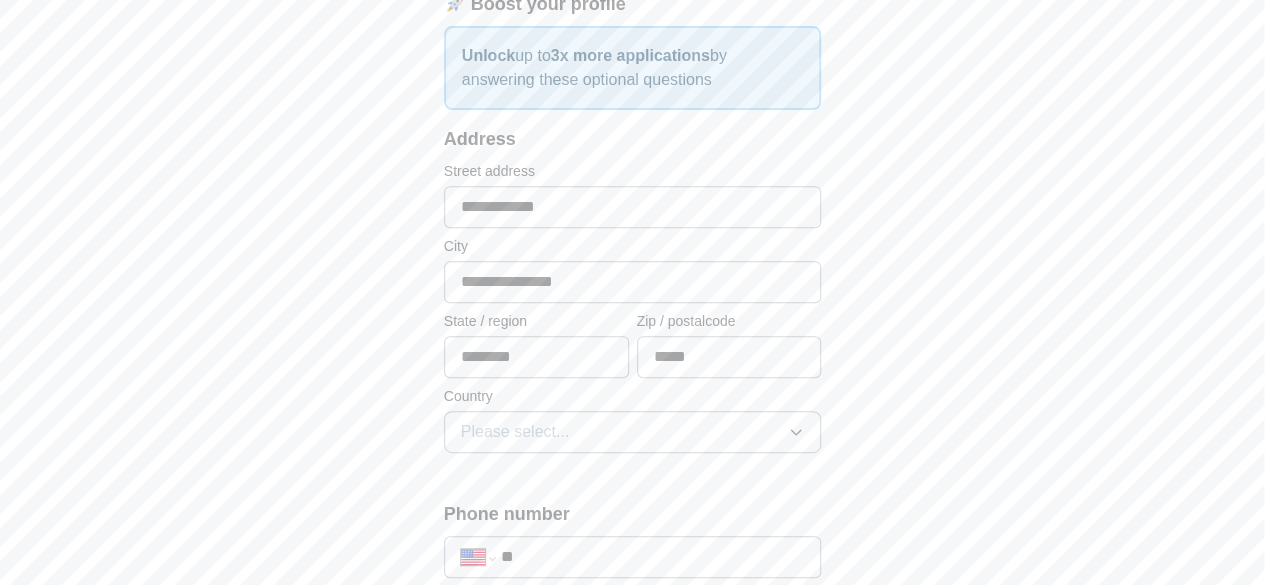 type on "*****" 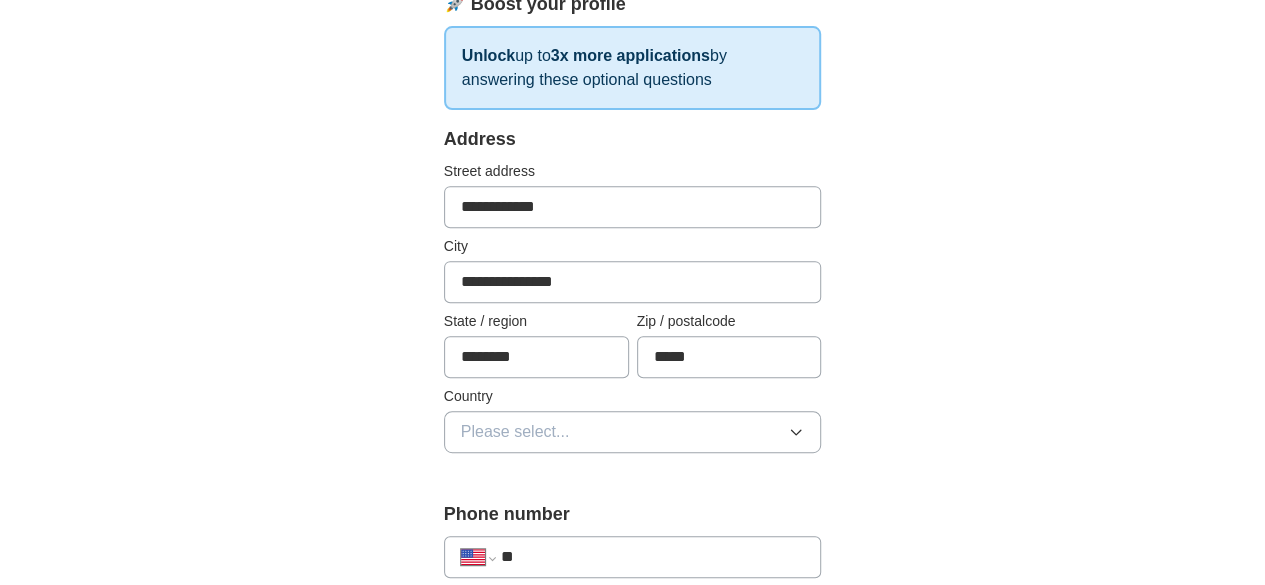 click on "Please select..." at bounding box center [633, 432] 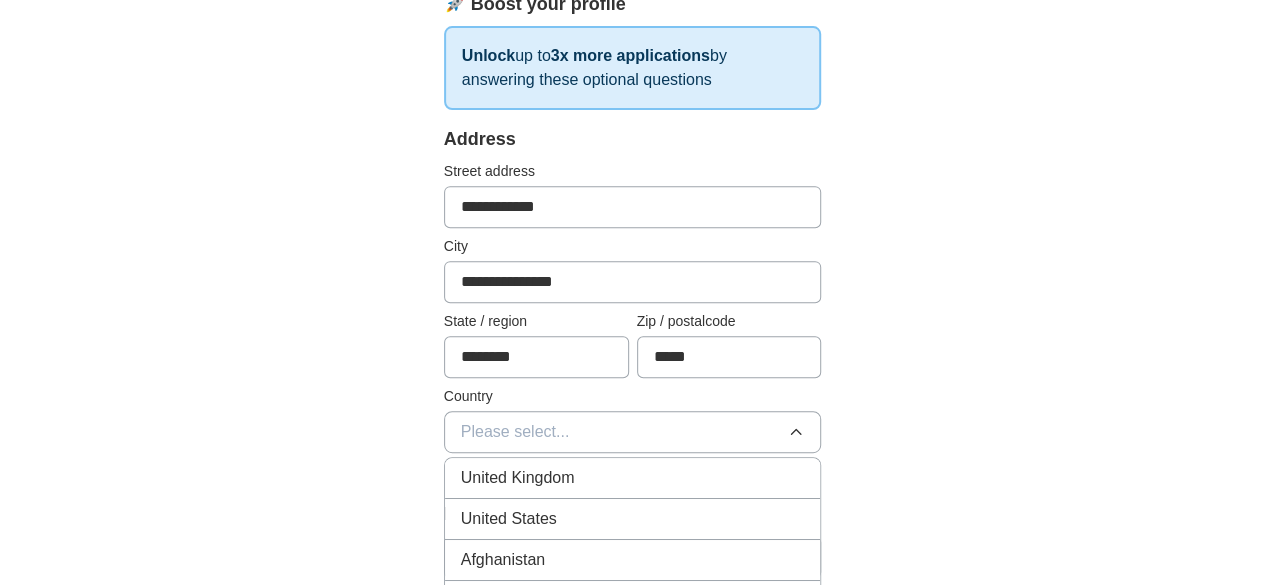 drag, startPoint x: 572, startPoint y: 506, endPoint x: 800, endPoint y: 309, distance: 301.31876 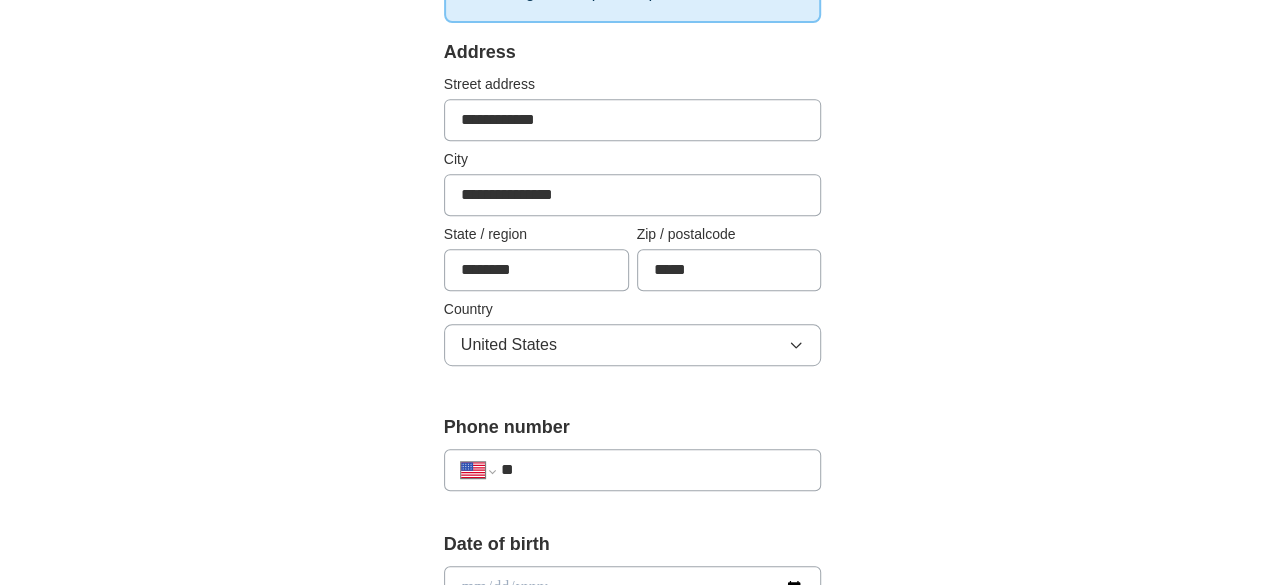 scroll, scrollTop: 500, scrollLeft: 0, axis: vertical 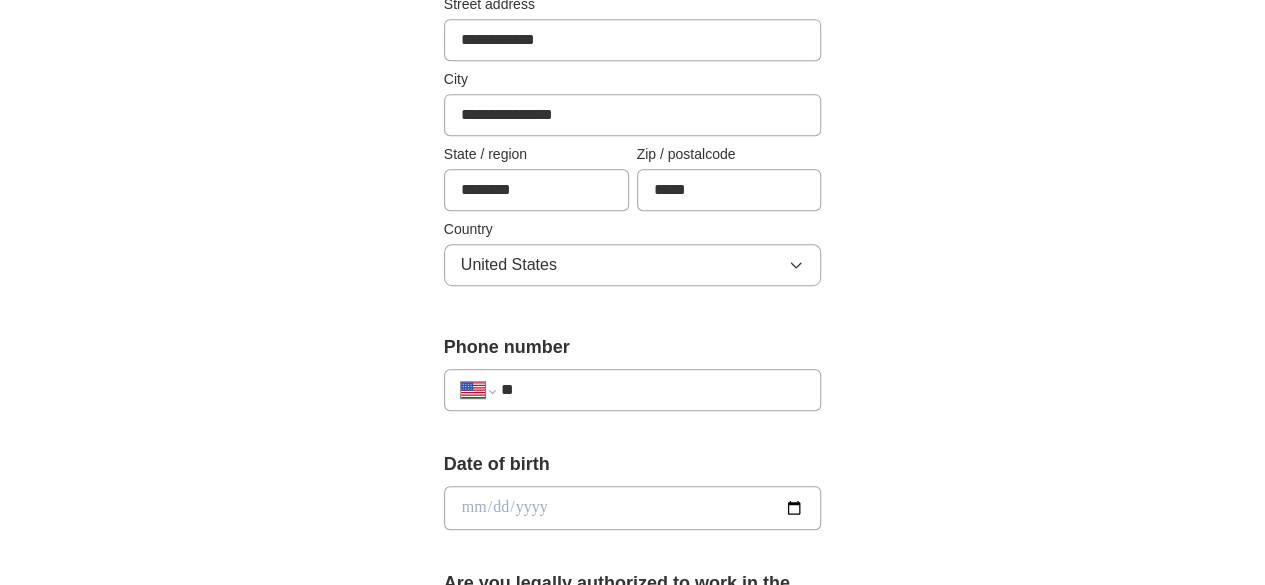 click on "**********" at bounding box center (633, 390) 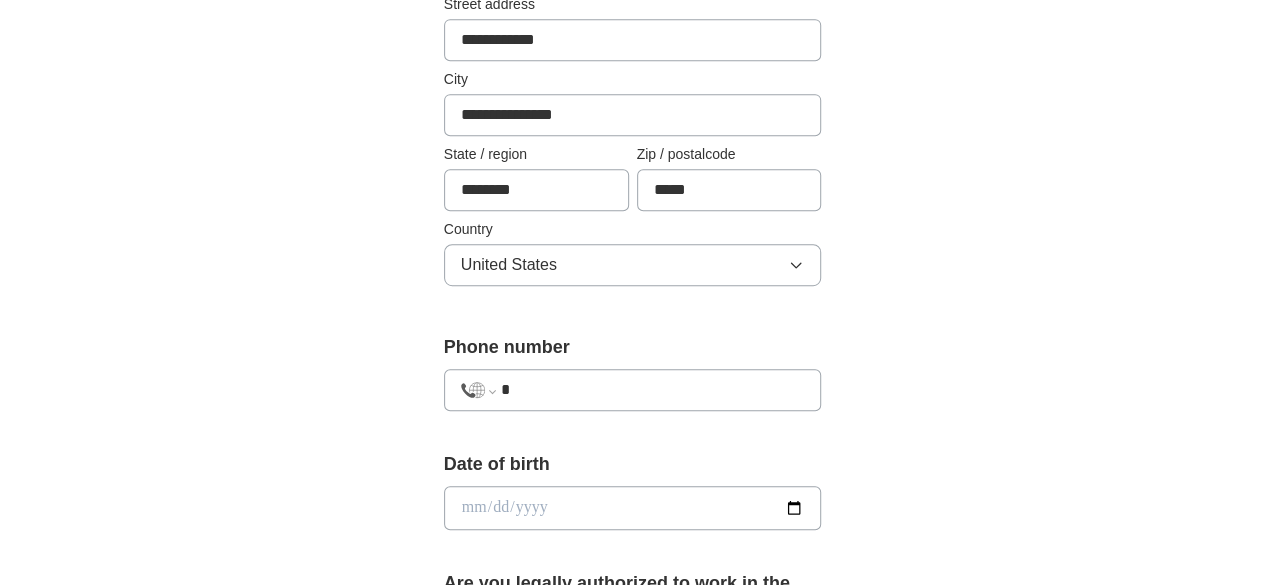 paste on "**********" 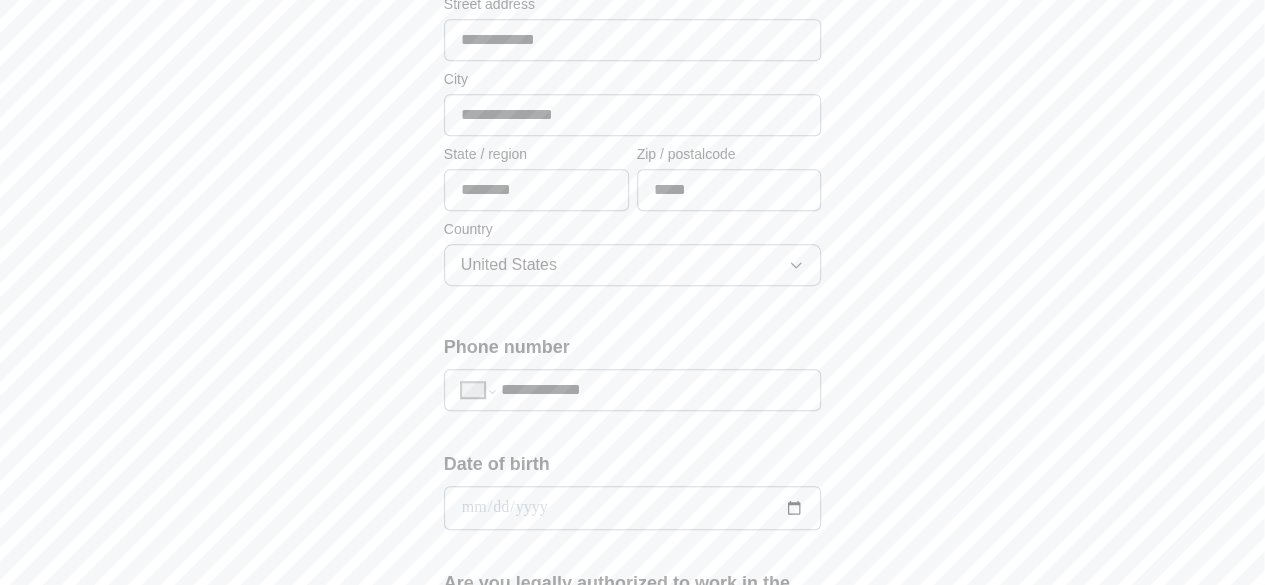 scroll, scrollTop: 833, scrollLeft: 0, axis: vertical 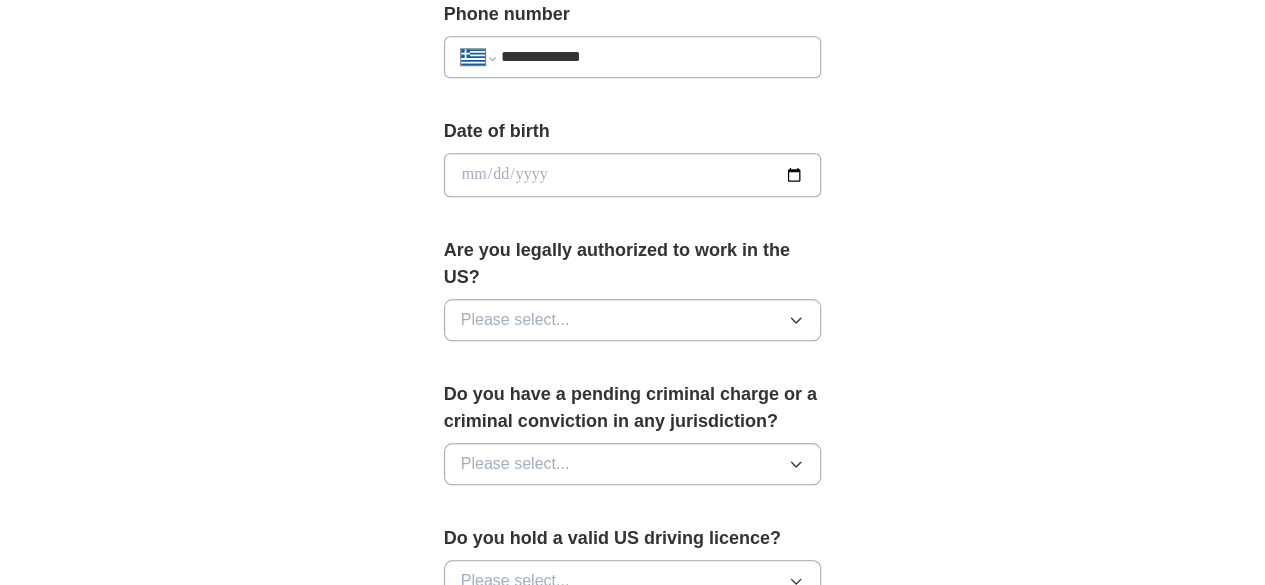 drag, startPoint x: 588, startPoint y: 51, endPoint x: 399, endPoint y: 69, distance: 189.85521 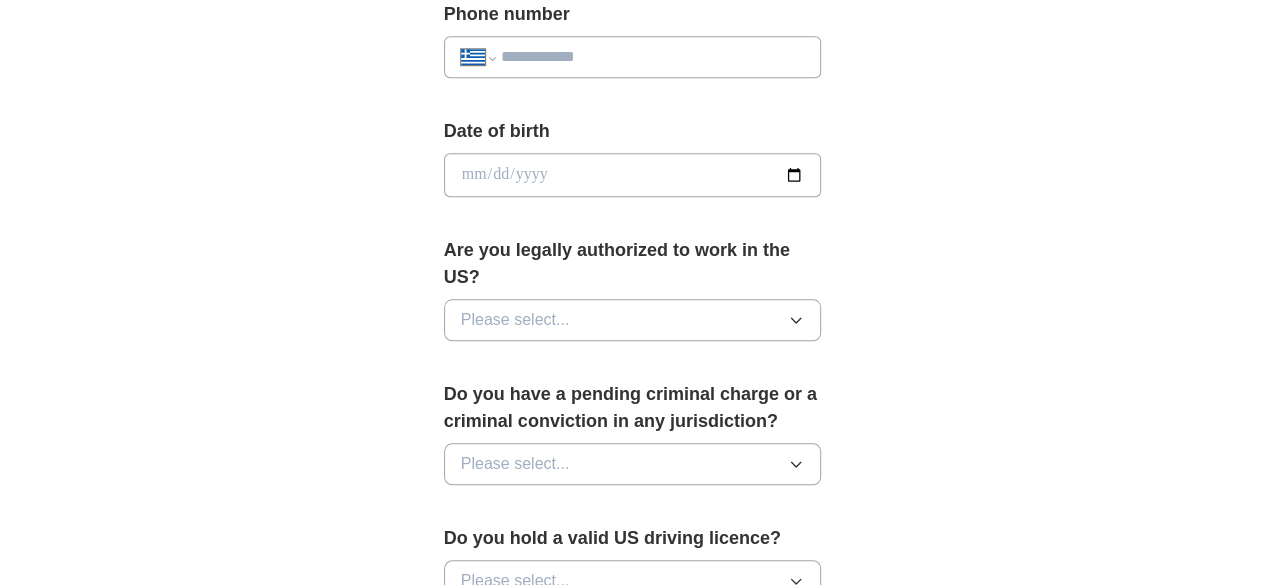 type 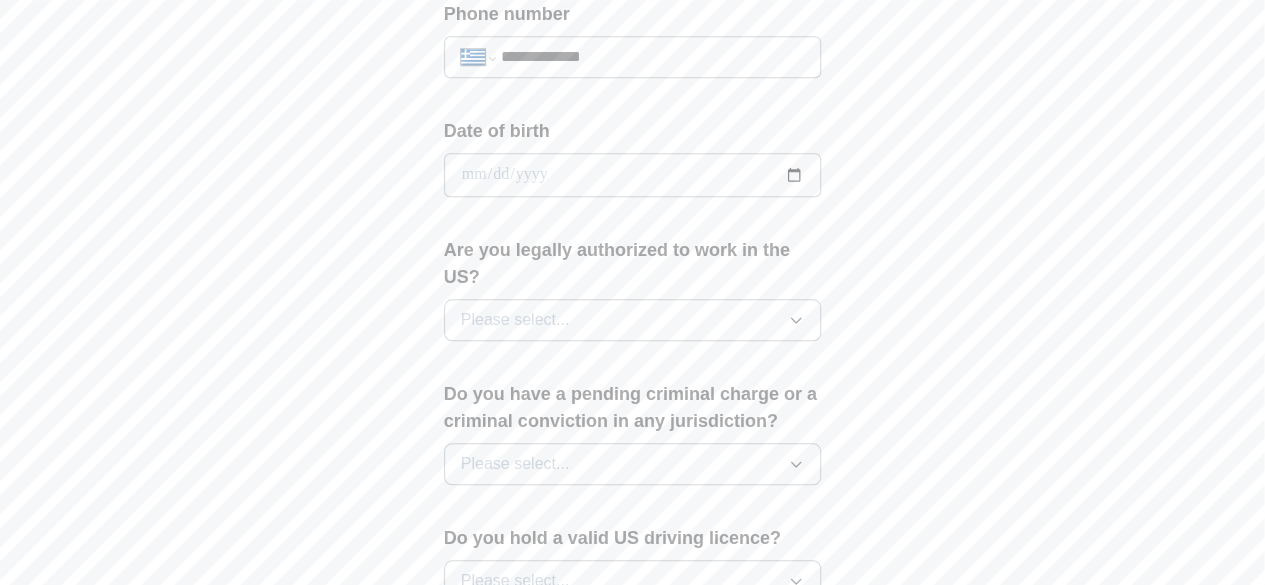 type on "**********" 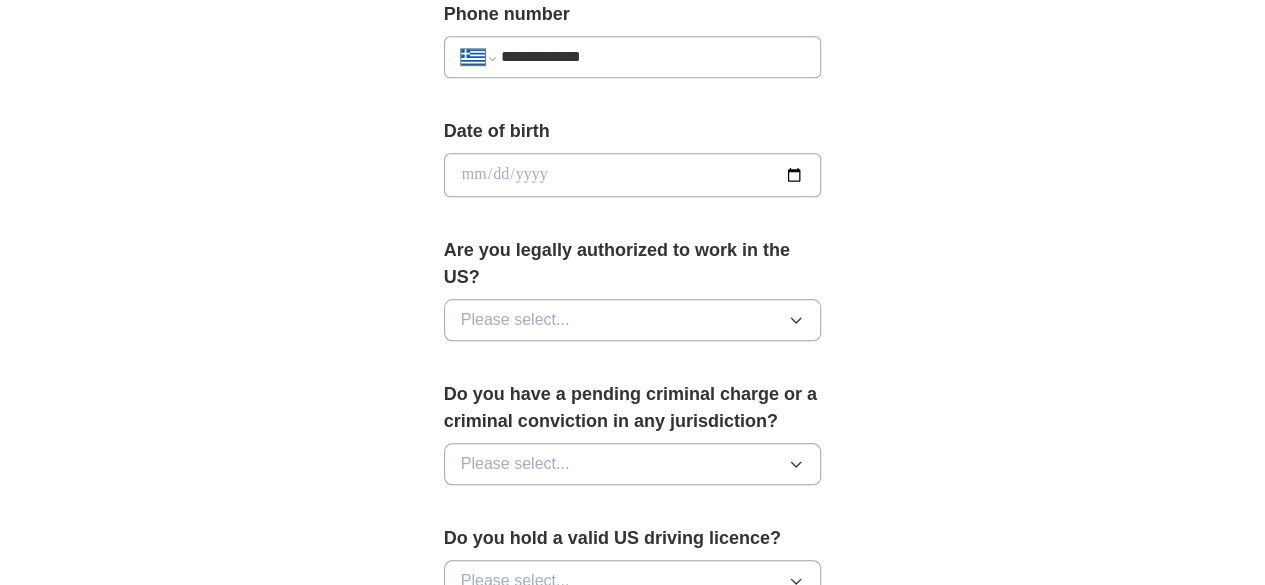 click at bounding box center [633, 175] 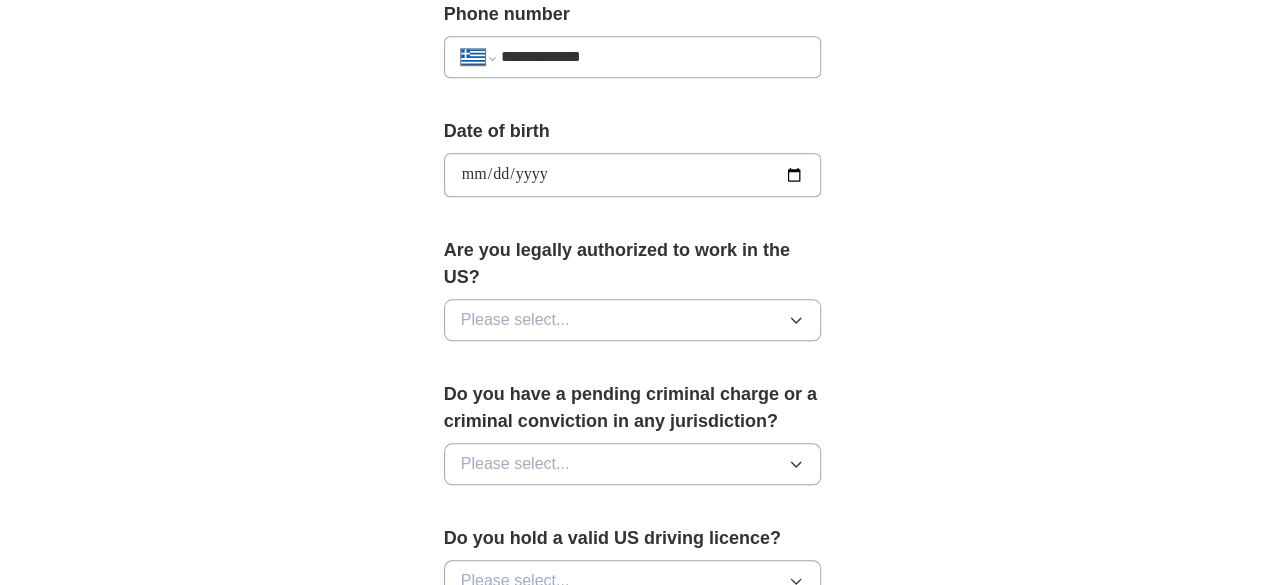 type on "**********" 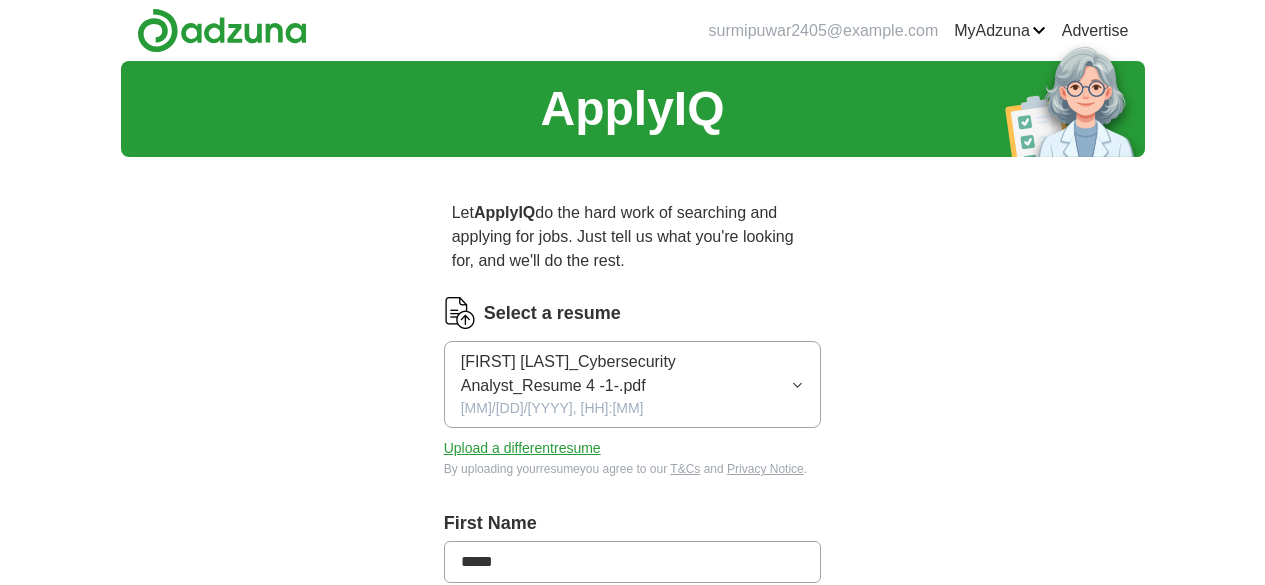 scroll, scrollTop: 0, scrollLeft: 0, axis: both 